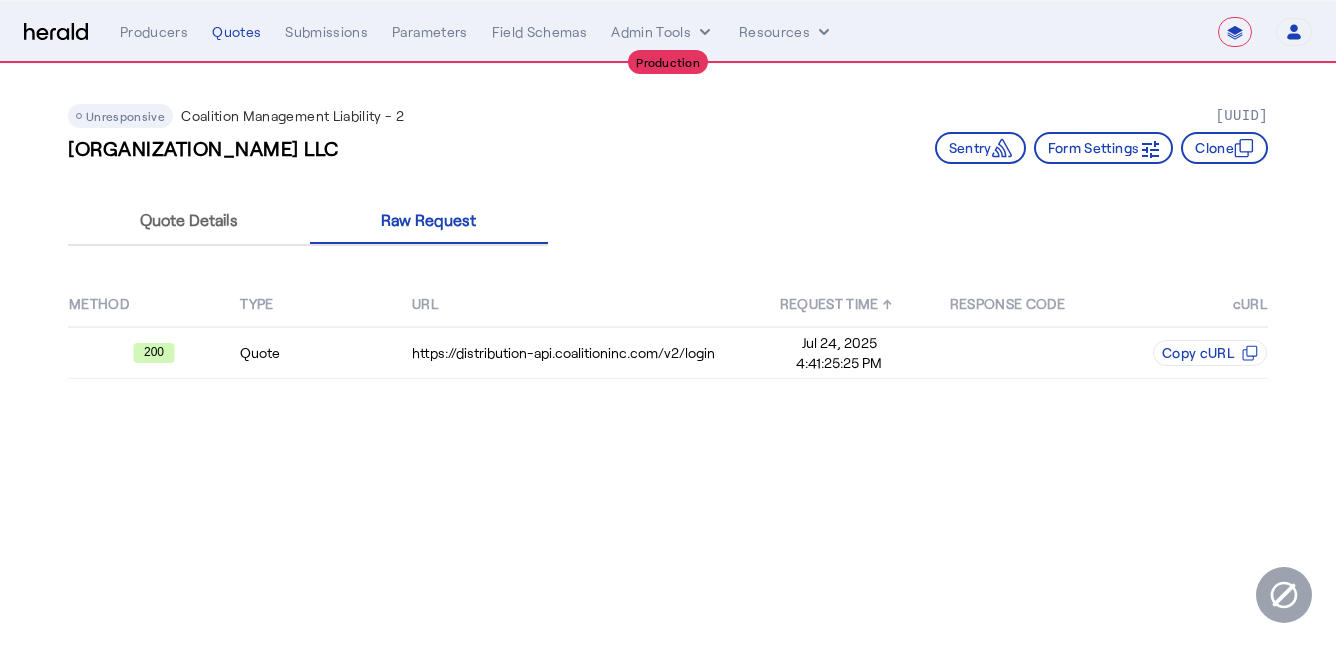 select on "**********" 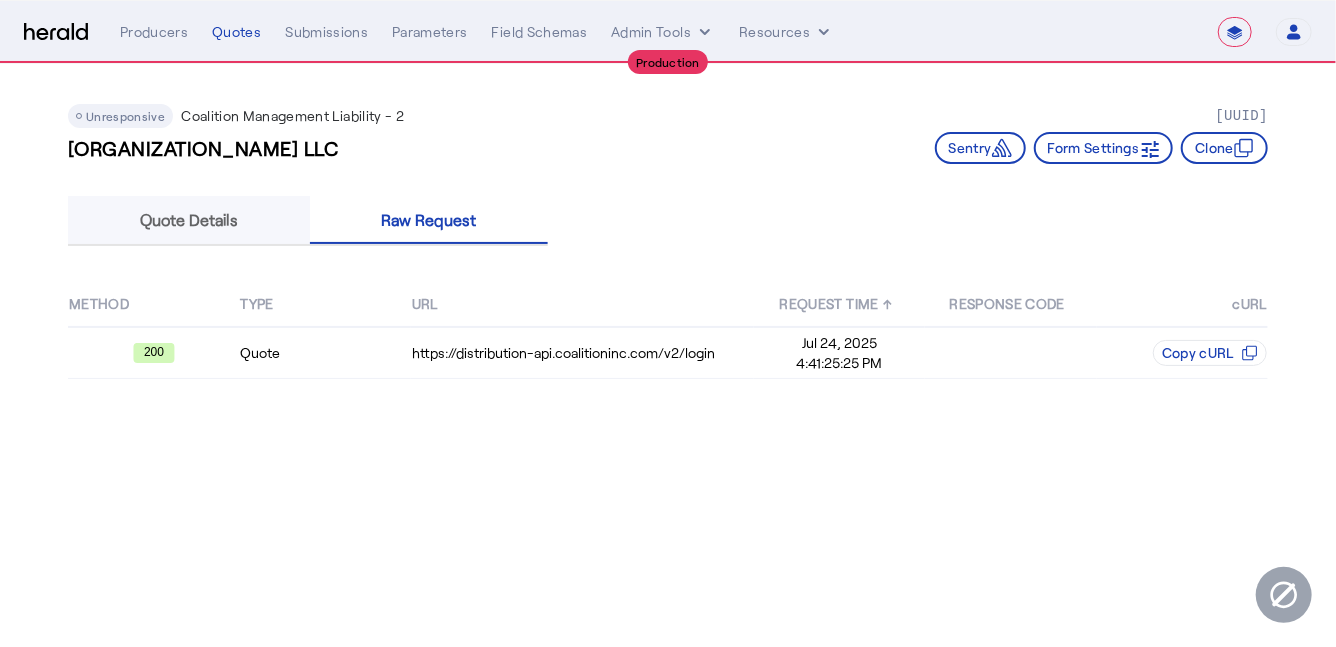 click on "Quote Details" at bounding box center (189, 220) 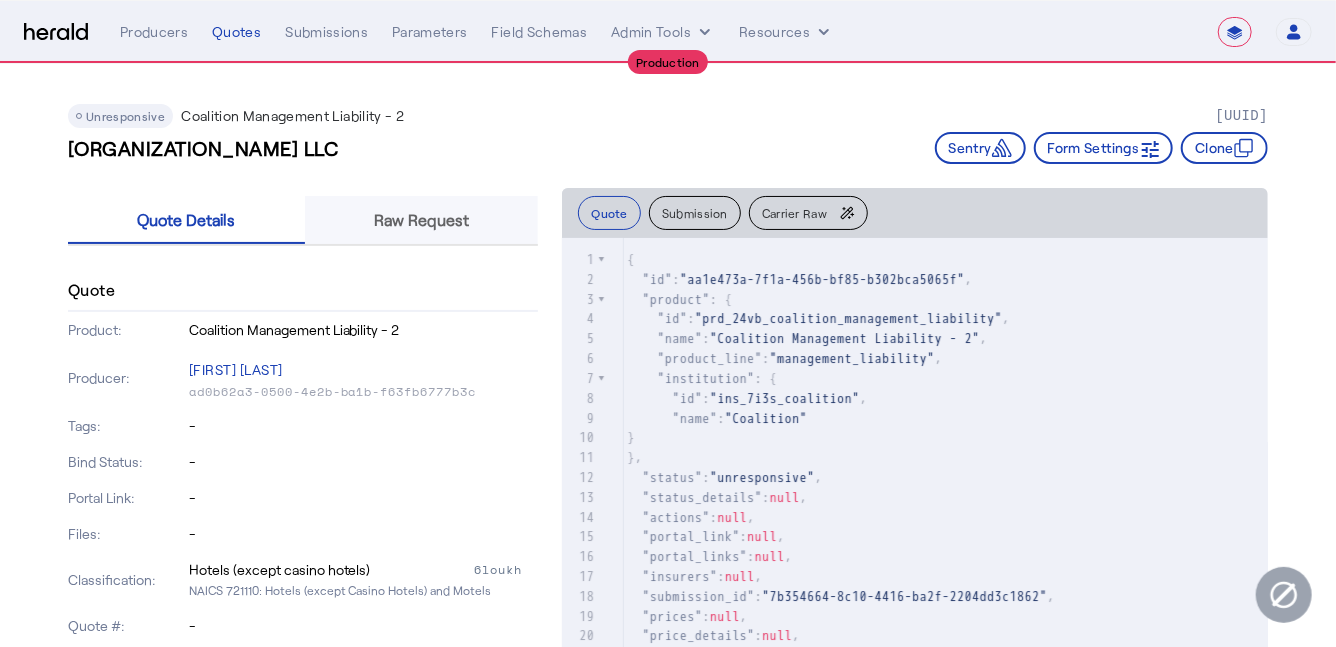 click on "Raw Request" at bounding box center (422, 220) 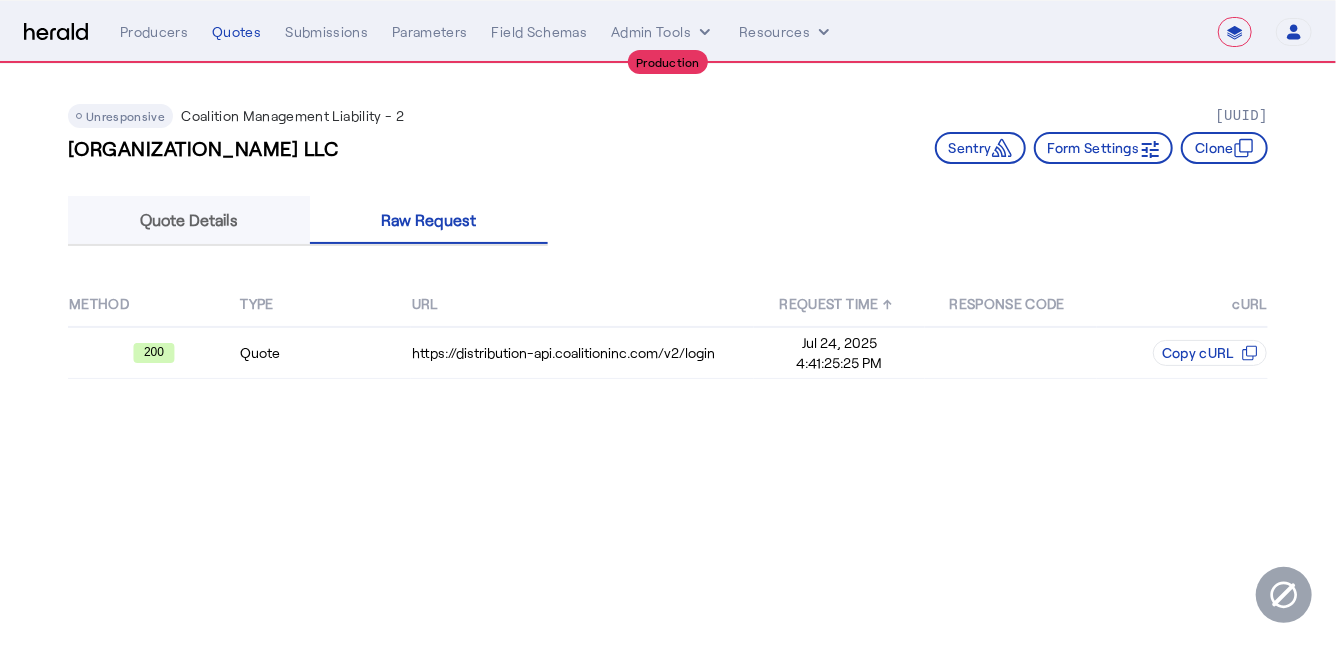 click on "Quote Details" at bounding box center [189, 220] 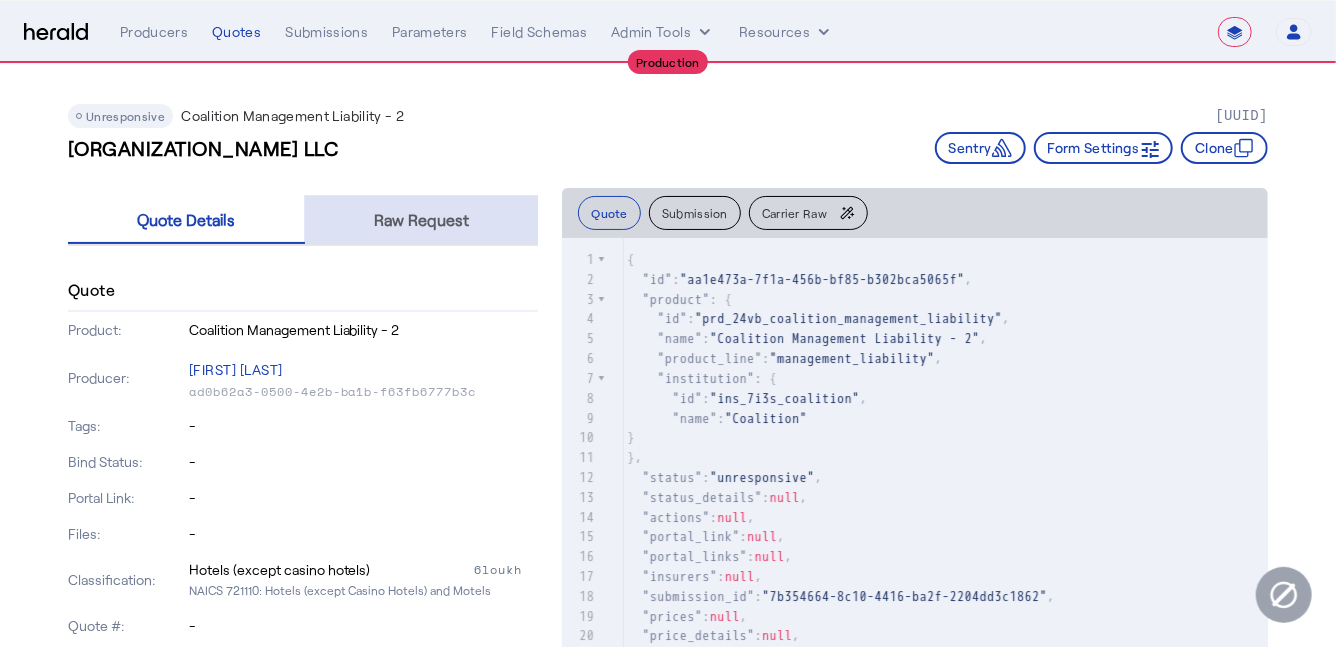 click on "Raw Request" at bounding box center [422, 220] 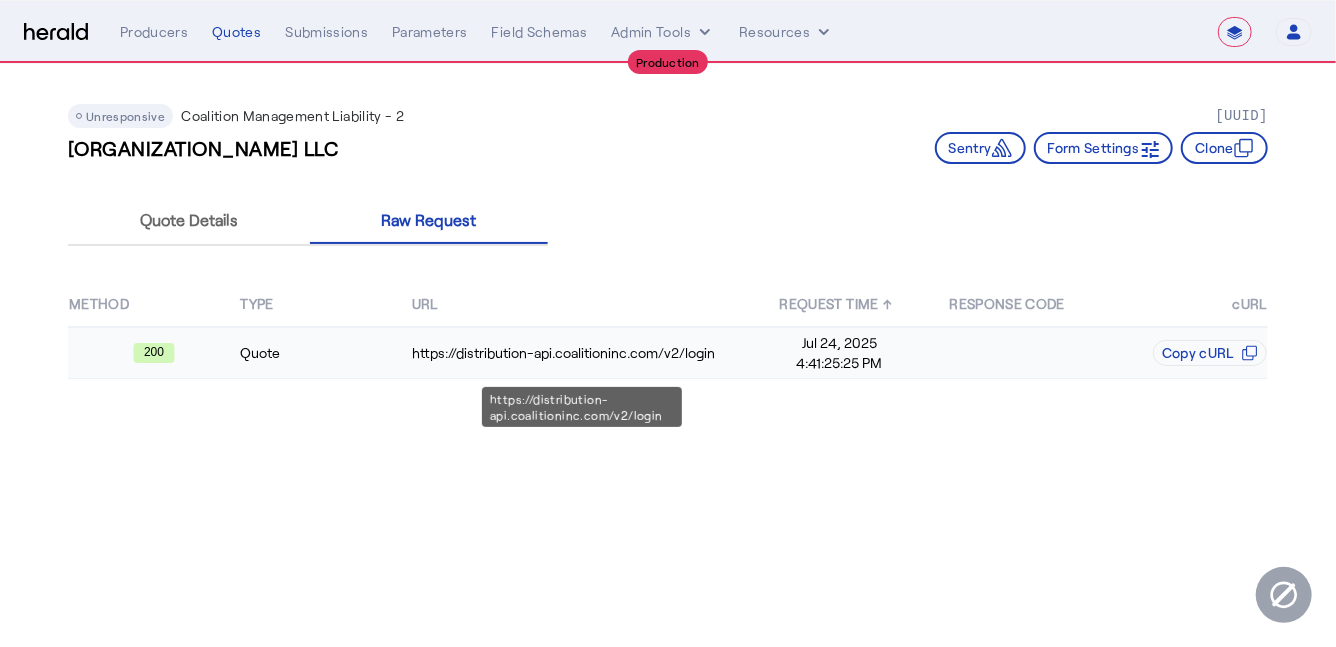 click on "https://distribution-api.coalitioninc.com/v2/login" 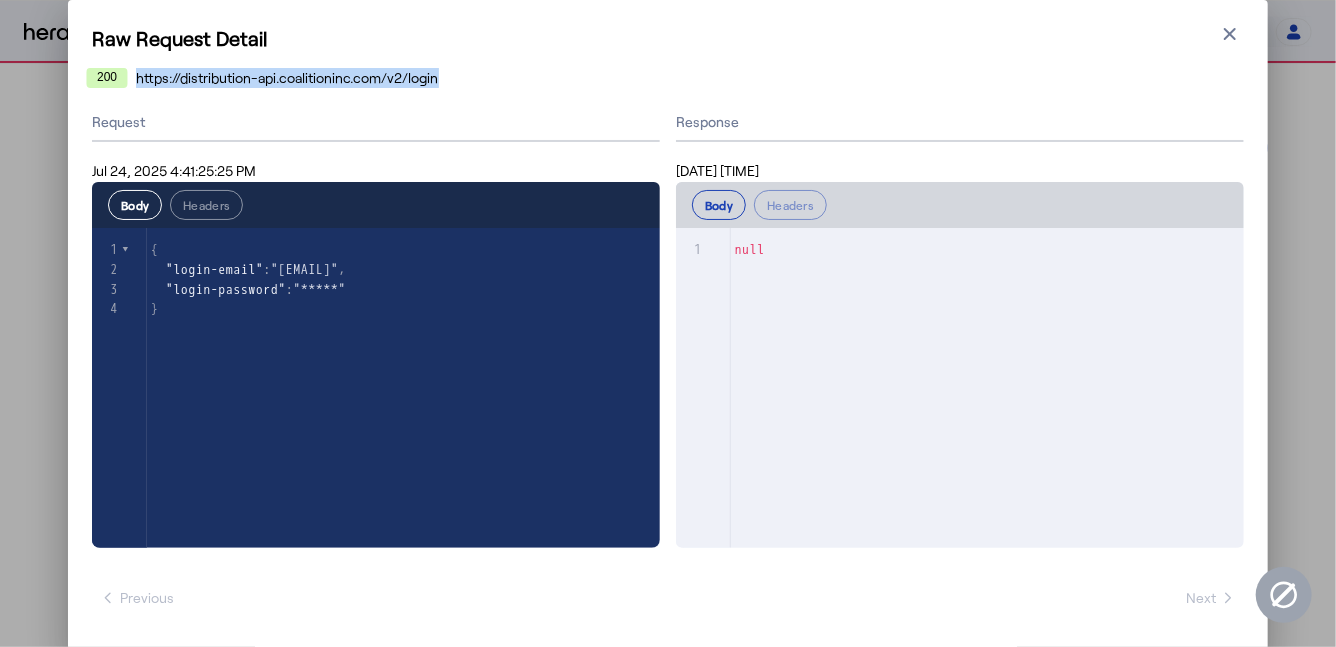 drag, startPoint x: 451, startPoint y: 78, endPoint x: 133, endPoint y: 82, distance: 318.02515 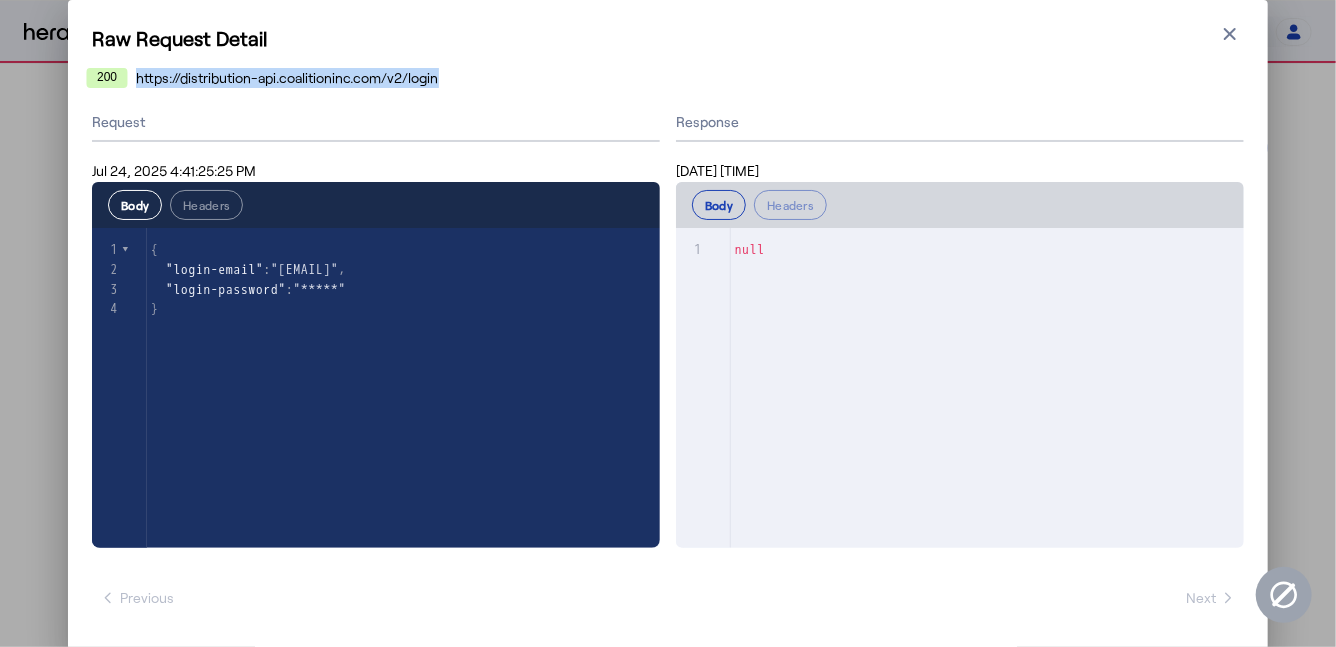 copy on "https://distribution-api.coalitioninc.com/v2/login" 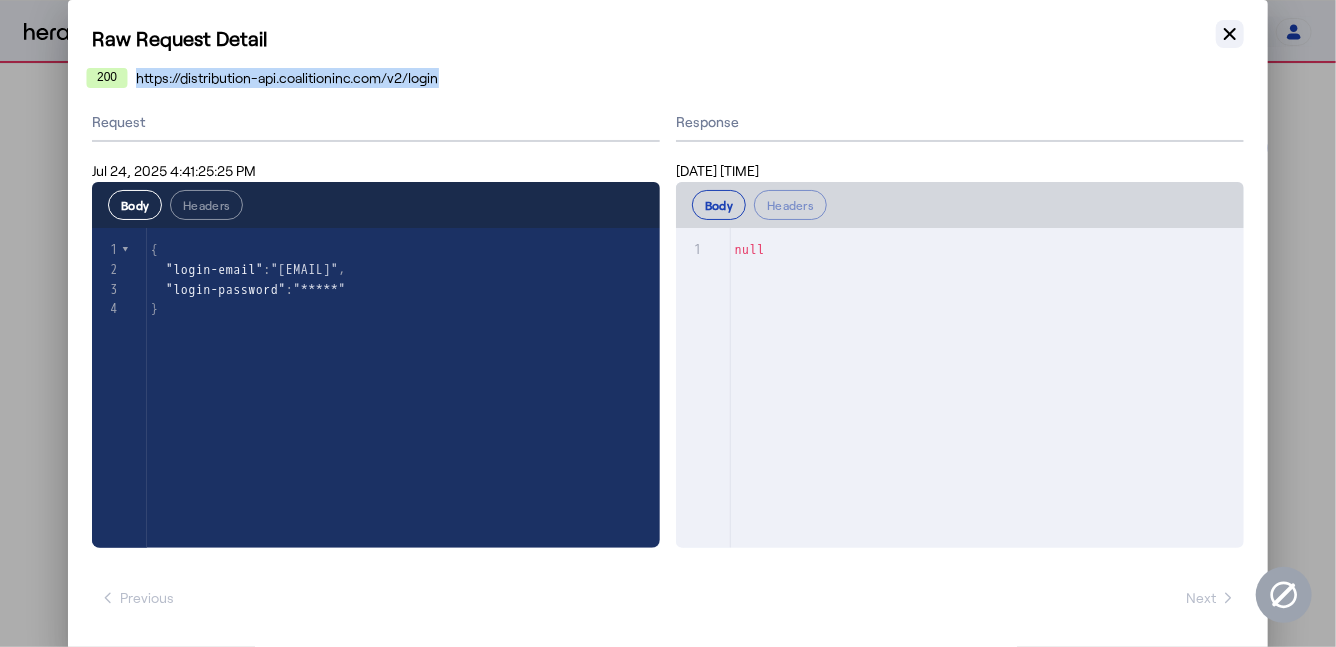click 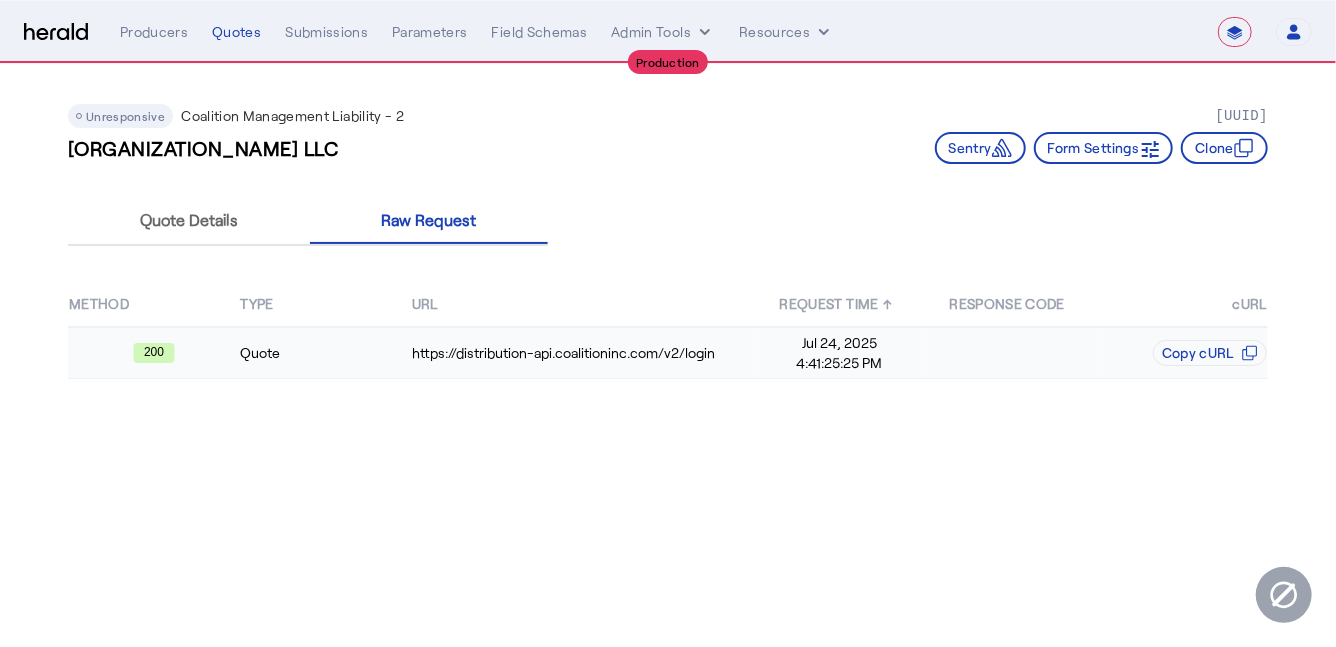 click on "Quote" 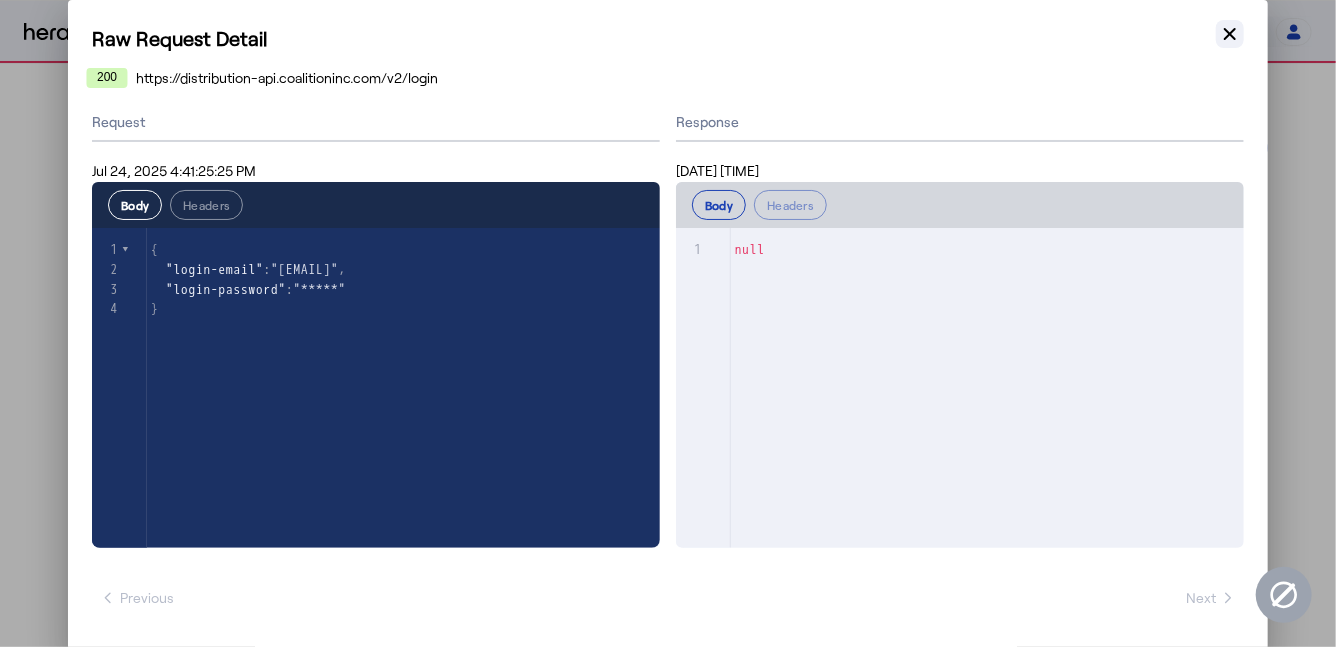 click on "Close modal" at bounding box center (1230, 34) 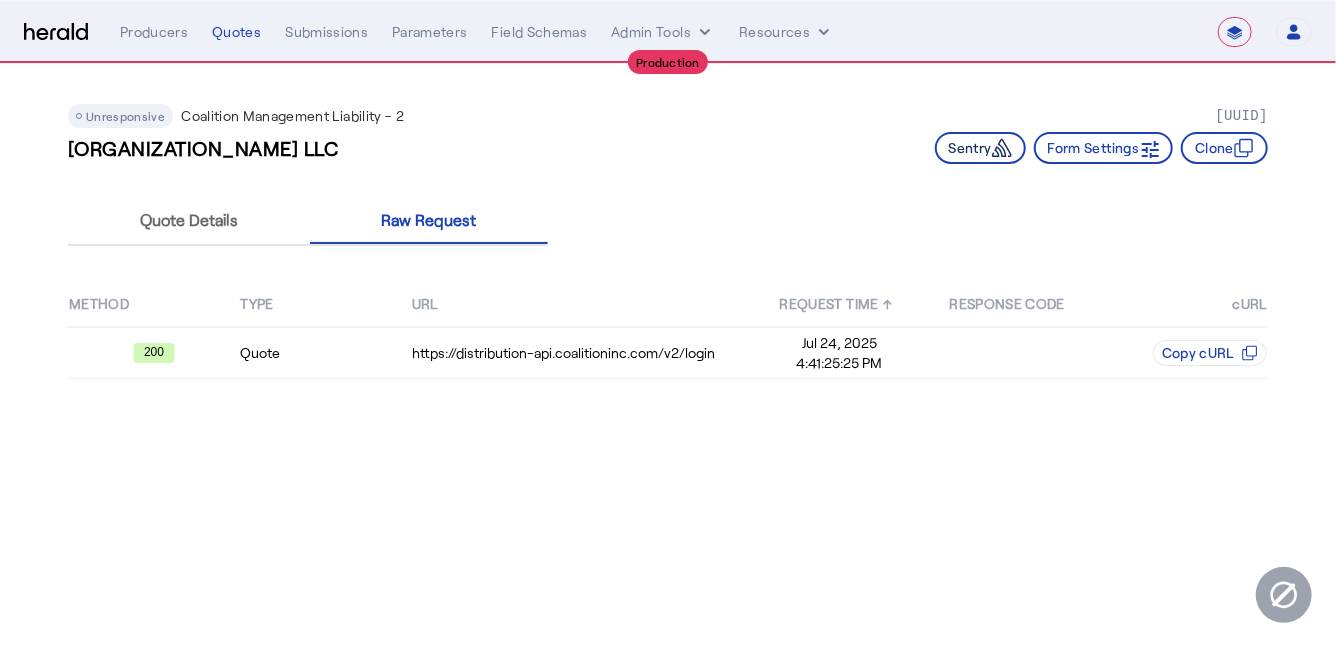 click on "Sentry" 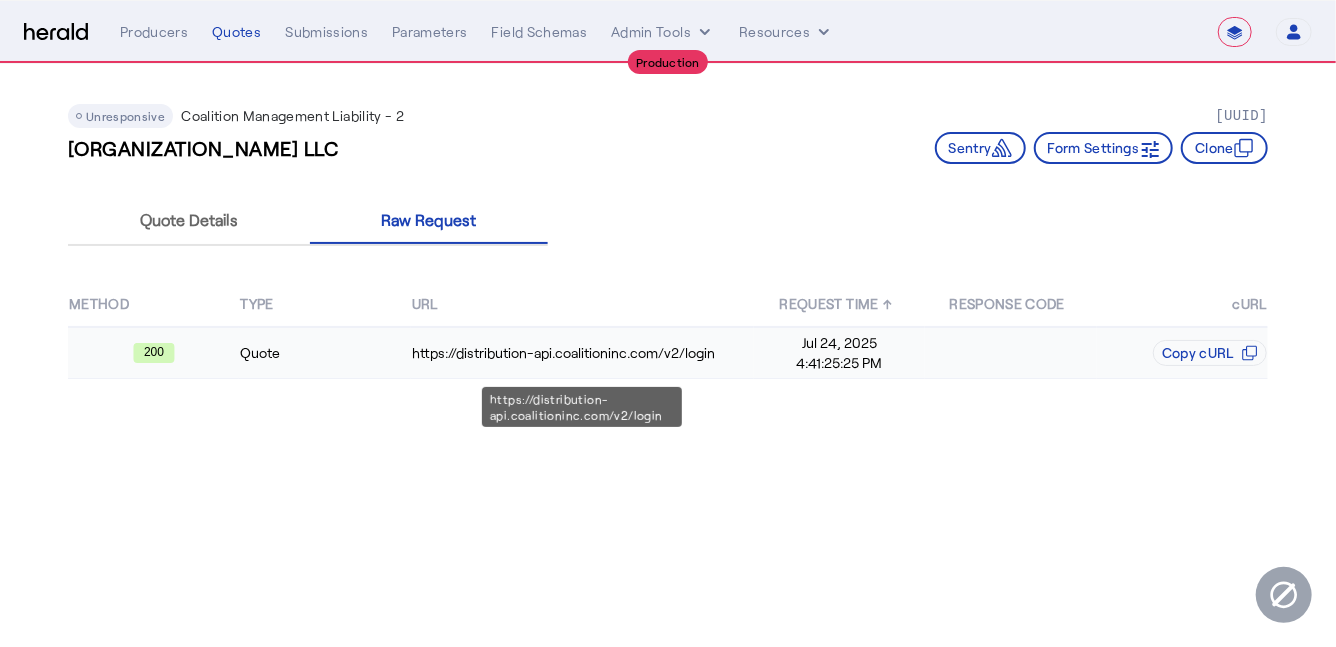 click on "https://distribution-api.coalitioninc.com/v2/login" 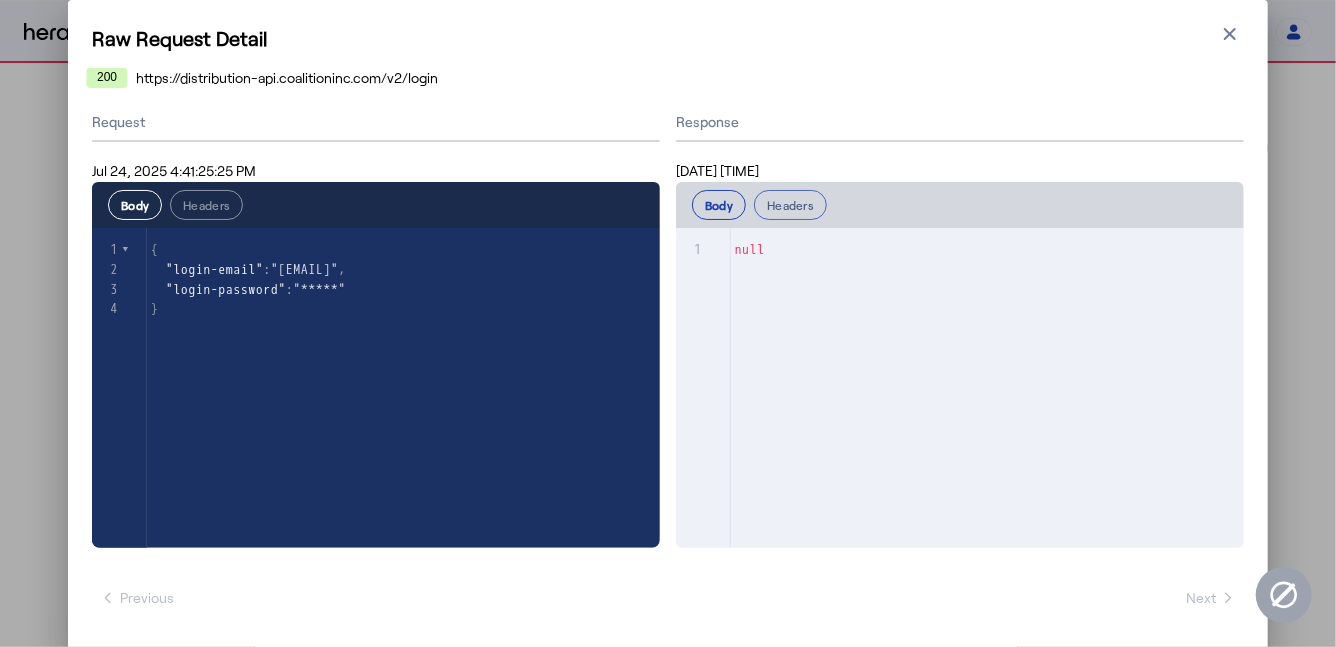 click on "Headers" at bounding box center (790, 205) 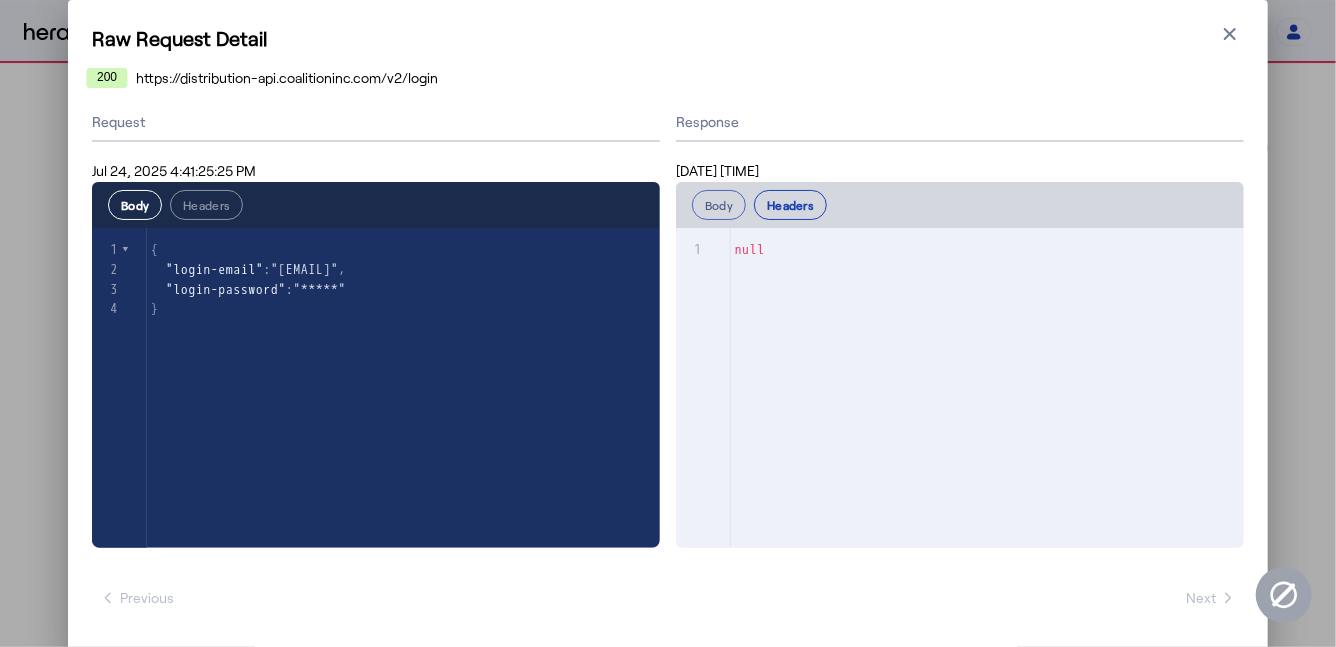 click on "Body" at bounding box center (719, 205) 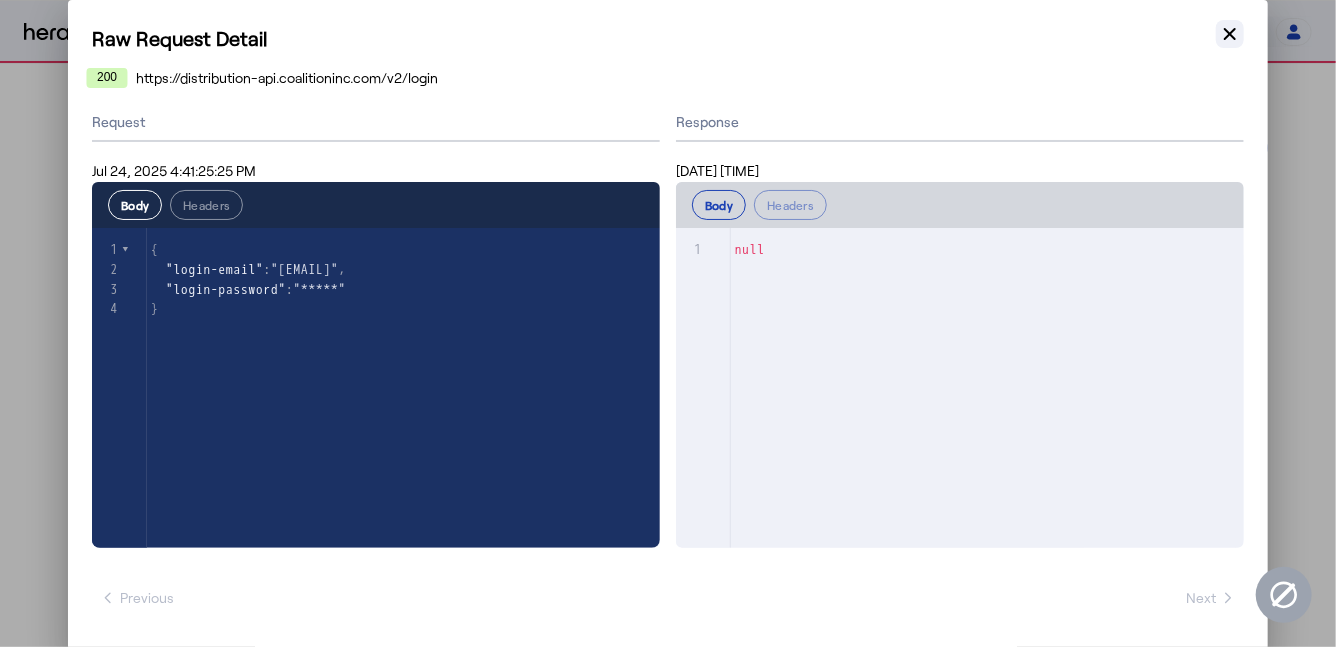 click 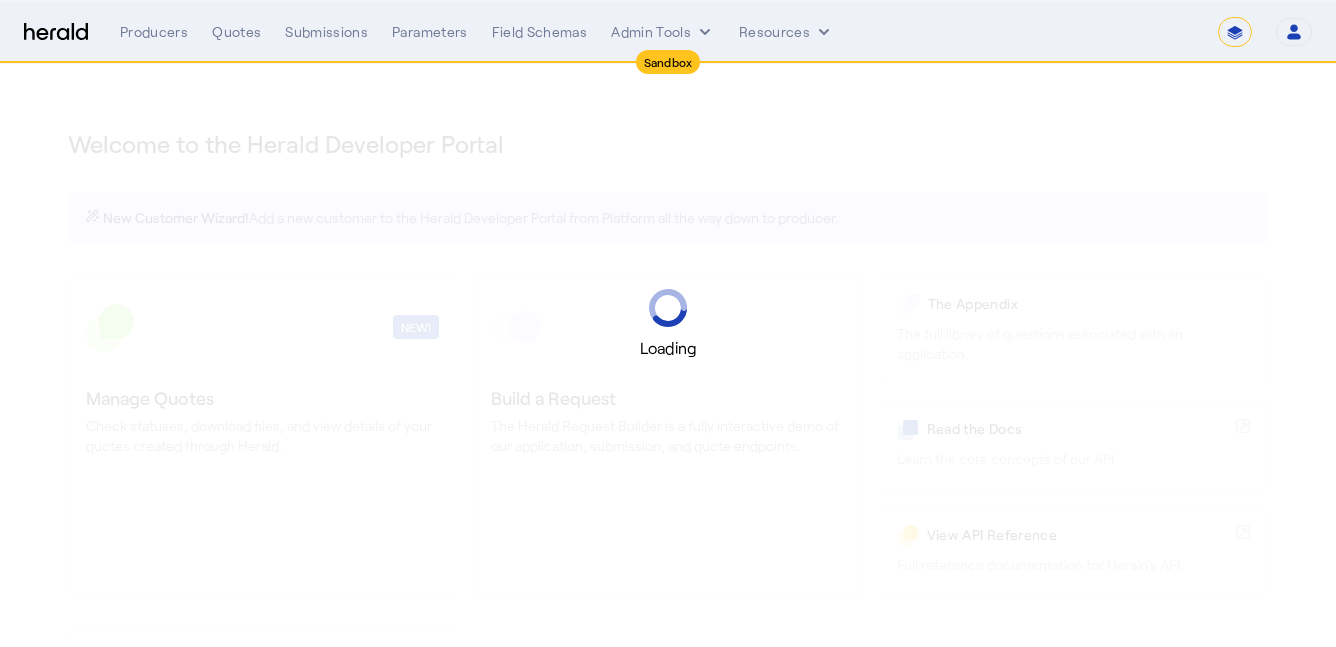 select on "[PASSWORD]" 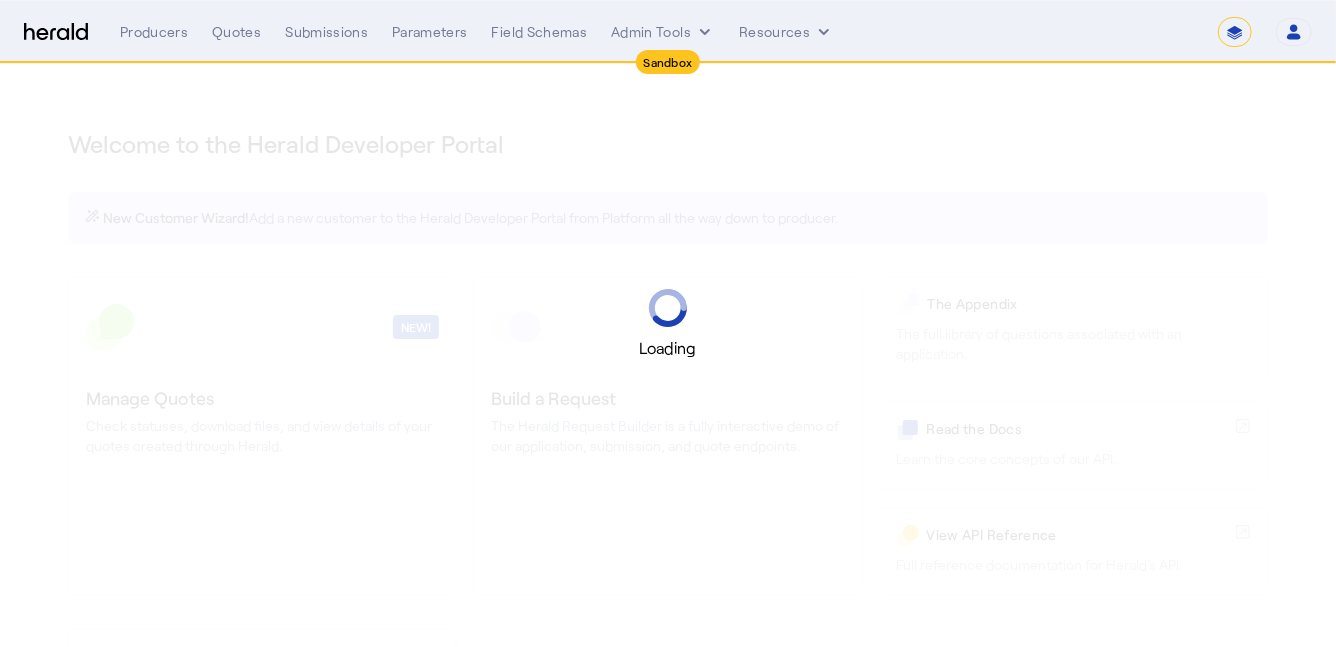 select on "pfm_2v8p_herald_api" 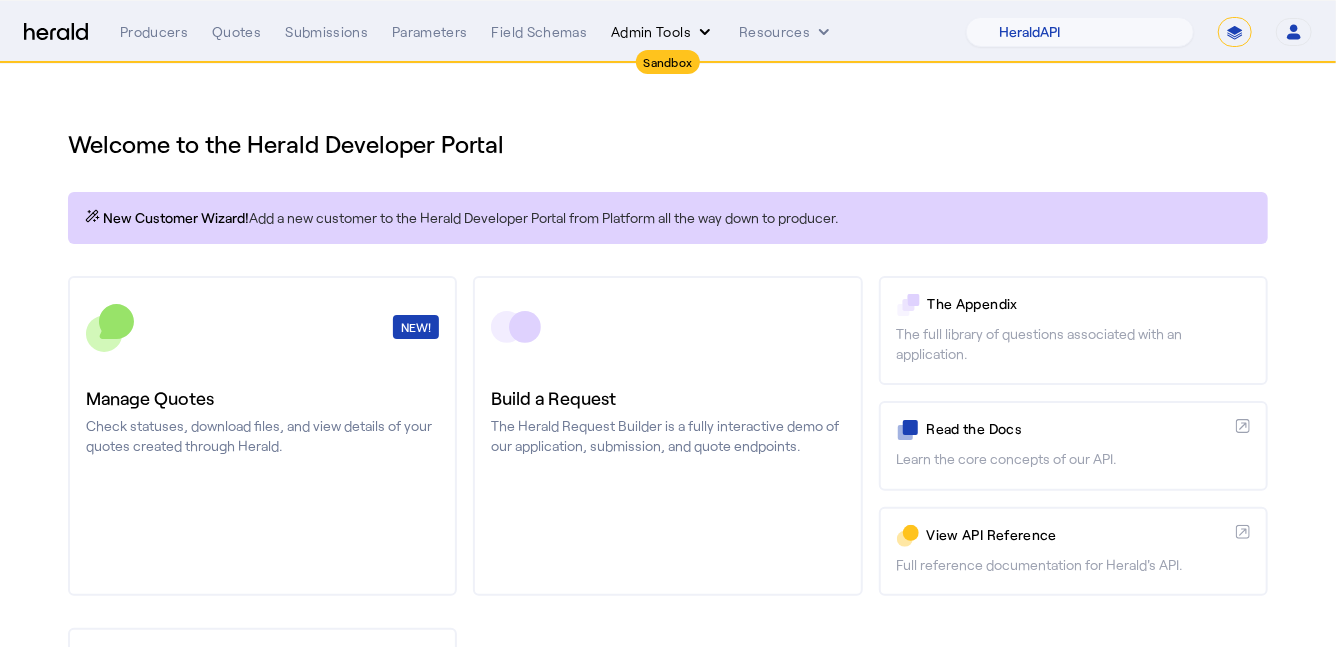 click on "Admin Tools" at bounding box center [663, 32] 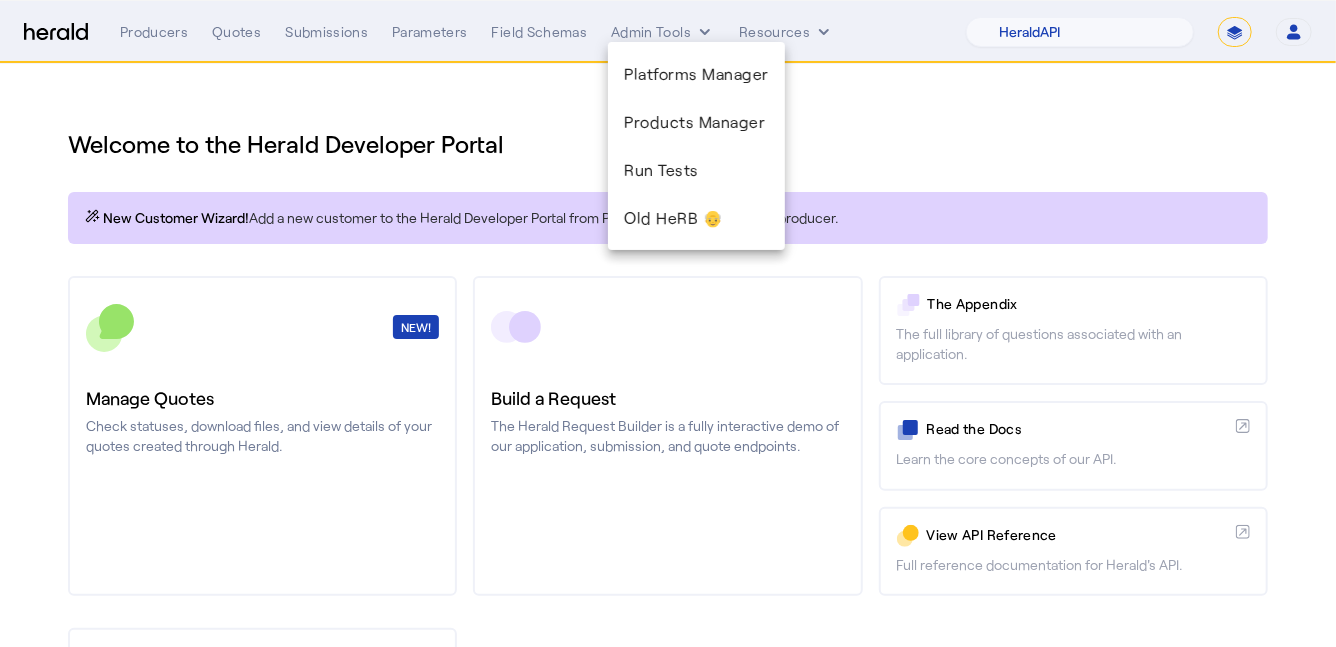 click at bounding box center [668, 323] 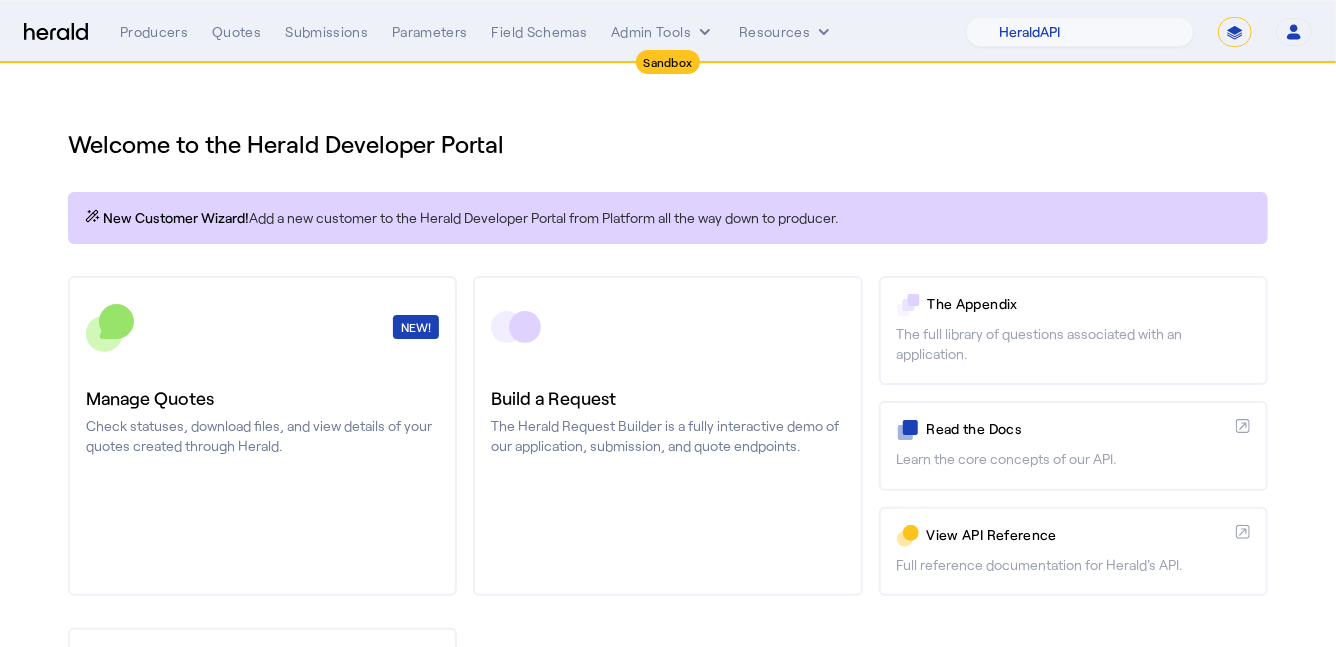 click on "**********" at bounding box center [1235, 32] 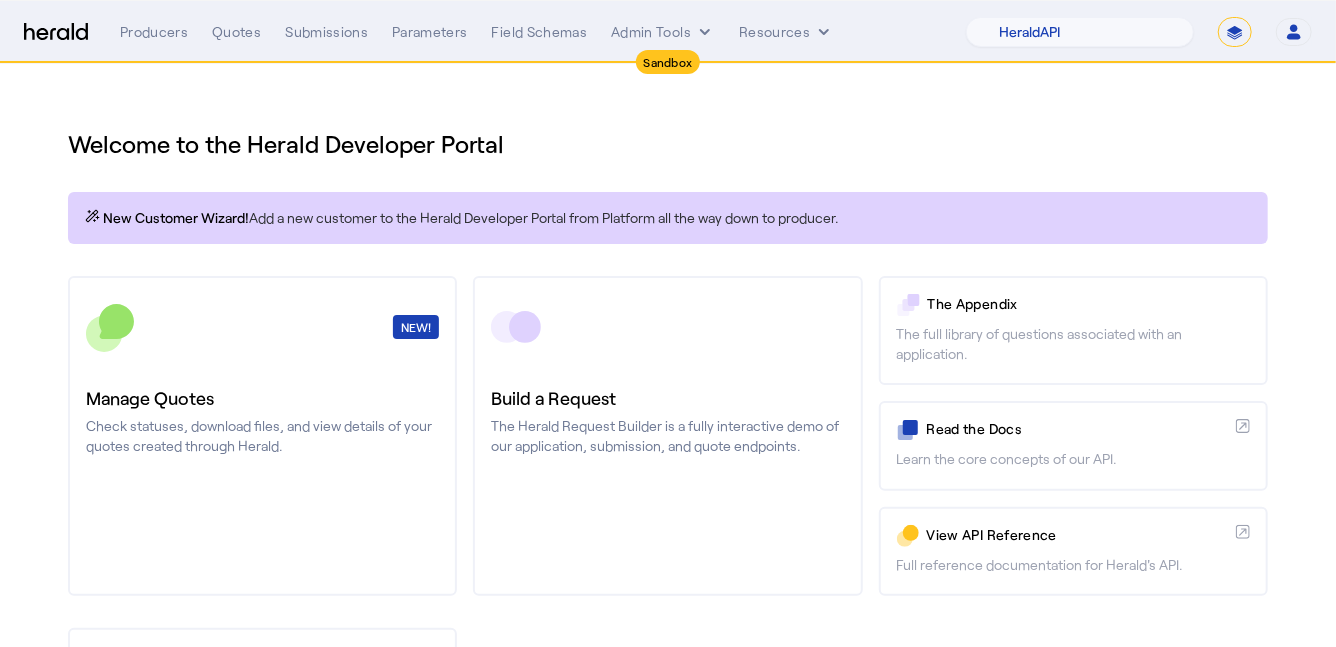 select on "**********" 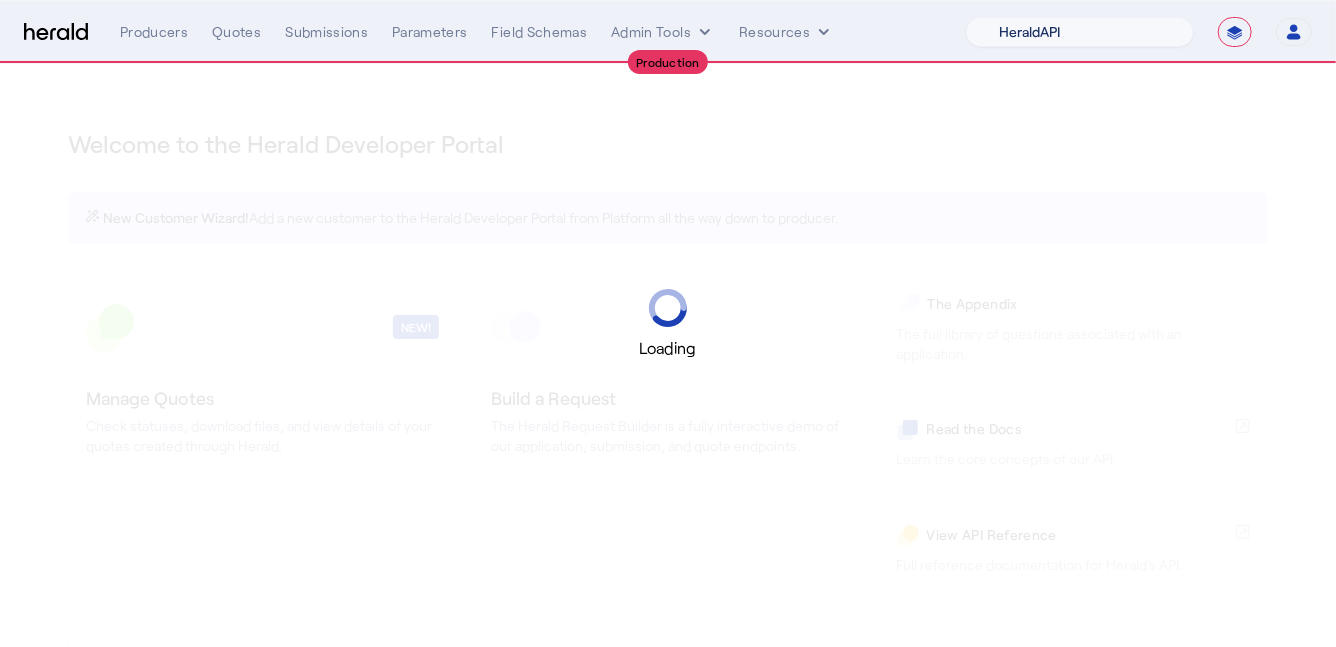 click on "1Fort   Acrisure   Acturis   Affinity Advisors   Affinity Risk   Agentero   AmWins   Anzen   Aon   Appulate   Arch   Assurely   BTIS   Babbix   Berxi   Billy   BindHQ   Bold Penguin    Bolt   Bond   Boxx   Brightway   Brit Demo Sandbox   Broker Buddha   Buddy   Bunker   Burns Wilcox   CNA Test   CRC   CS onboarding test account   Chubb Test   Citadel   Coalition   Coast   Coterie Test   Counterpart    CoverForce   CoverWallet   Coverdash   Coverhound   Cowbell   Cyber Example Platform   CyberPassport   Defy Insurance   Draftrs   ESpecialty   Embroker   Equal Parts   Exavalu   Ezyagent   Federacy Platform   FifthWall   Flow Speciality (Capitola)   Foundation   Founder Shield   Gaya   Gerent   GloveBox   Glow   Growthmill   HW Kaufman   Hartford Steam Boiler   Hawksoft   Heffernan Insurance Brokers   Herald Envoy Testing   HeraldAPI   Hypergato   Inchanted   Indemn.ai   Infinity   Insured.io   Insuremo   Insuritas   Irys   Jencap   Kamillio   Kayna   LTI Mindtree   Layr   Limit   Markel Test   Marsh   Novidea" at bounding box center [1080, 32] 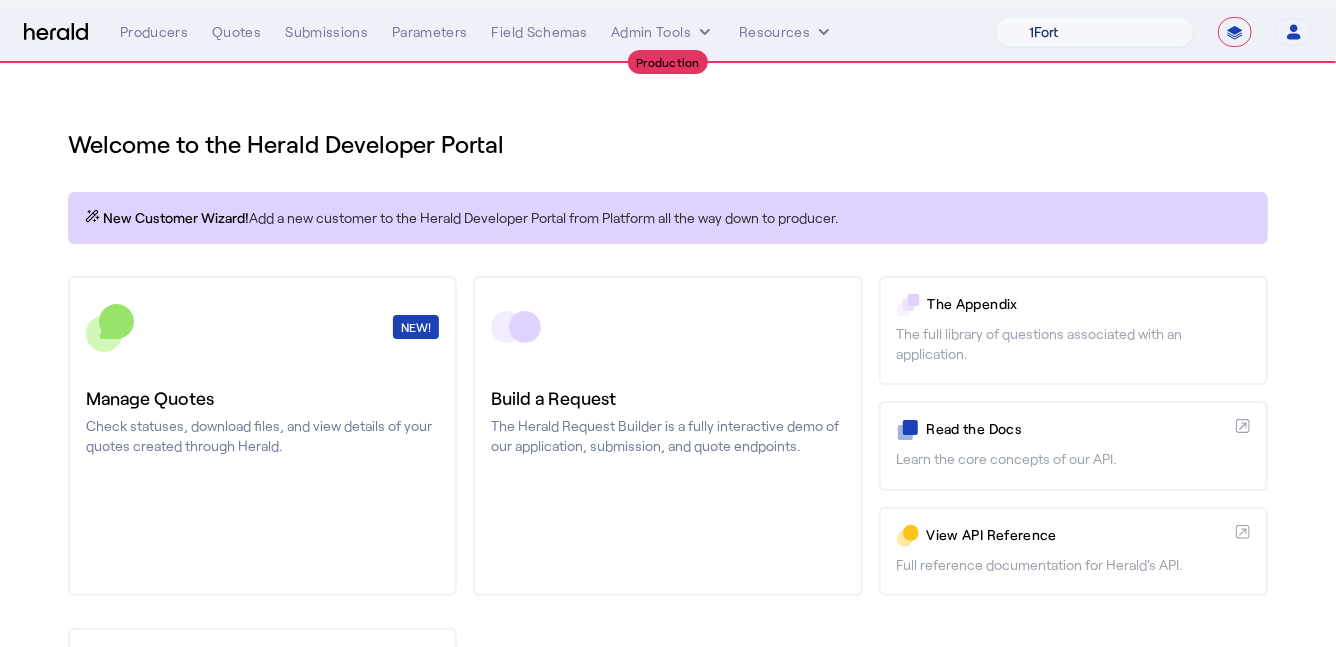 select on "pfm_z9k1_growthmill" 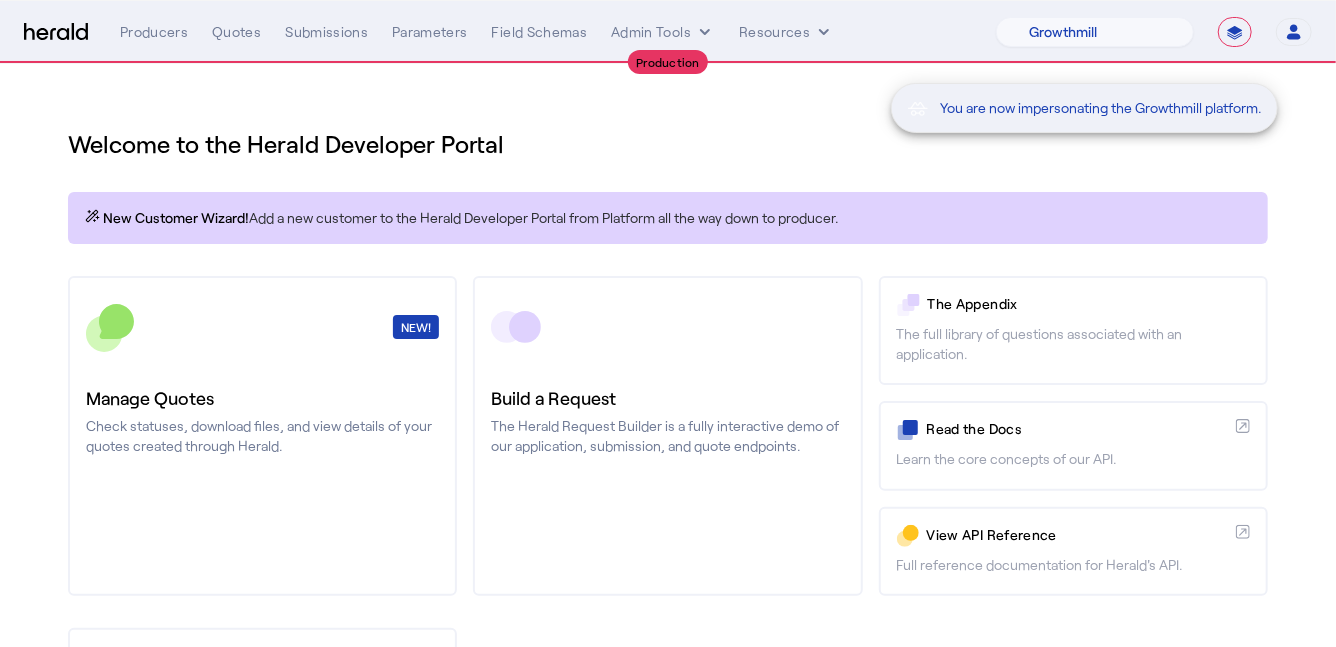click on "You are now impersonating the Growthmill platform." at bounding box center [668, 323] 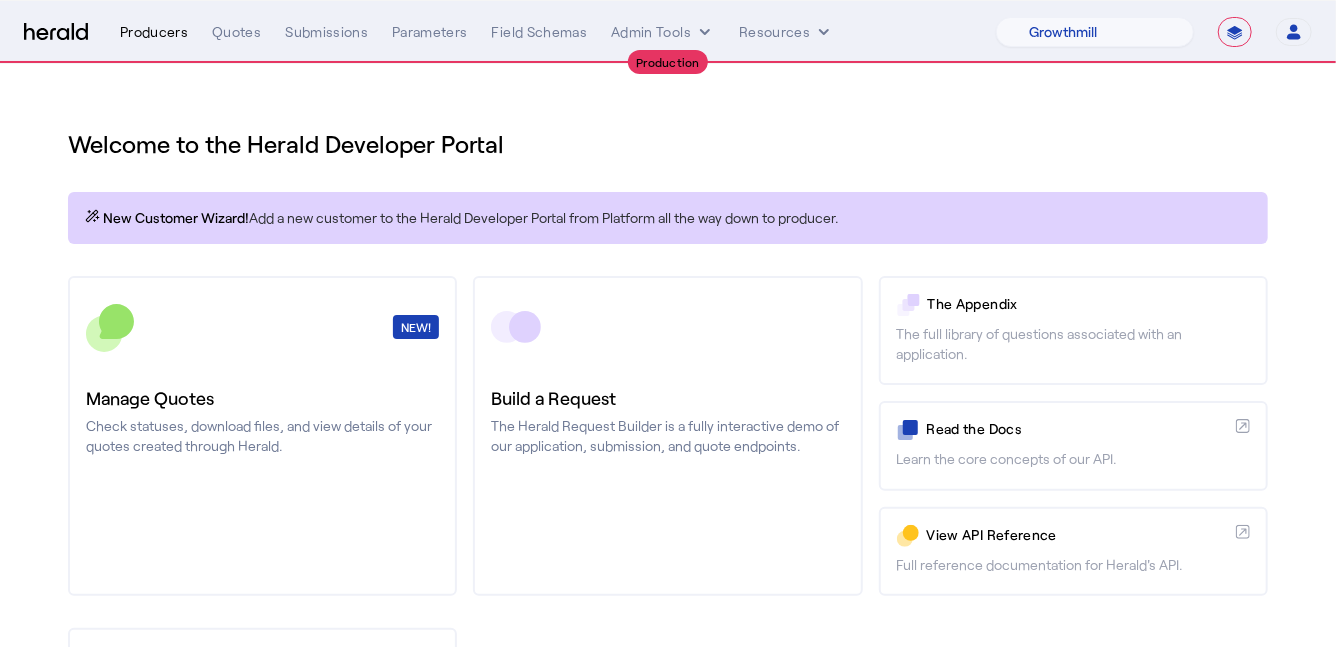 click on "Producers" at bounding box center [154, 32] 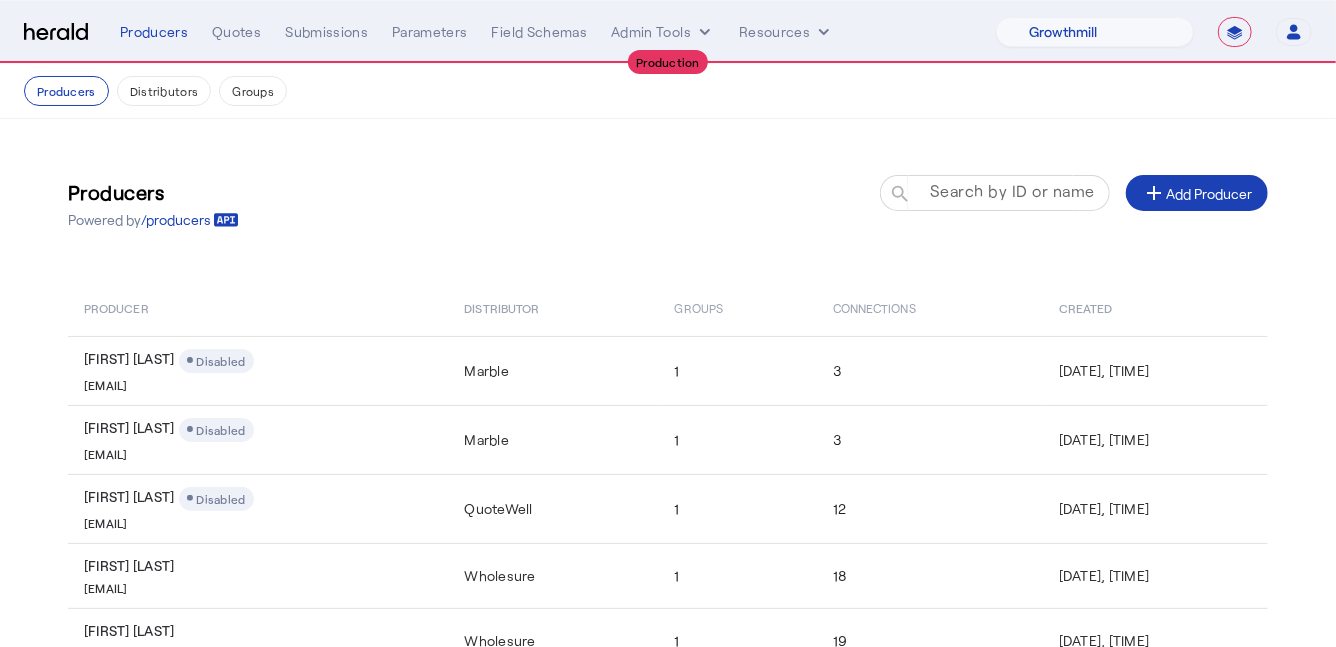 click on "Search by ID or name" at bounding box center (1012, 191) 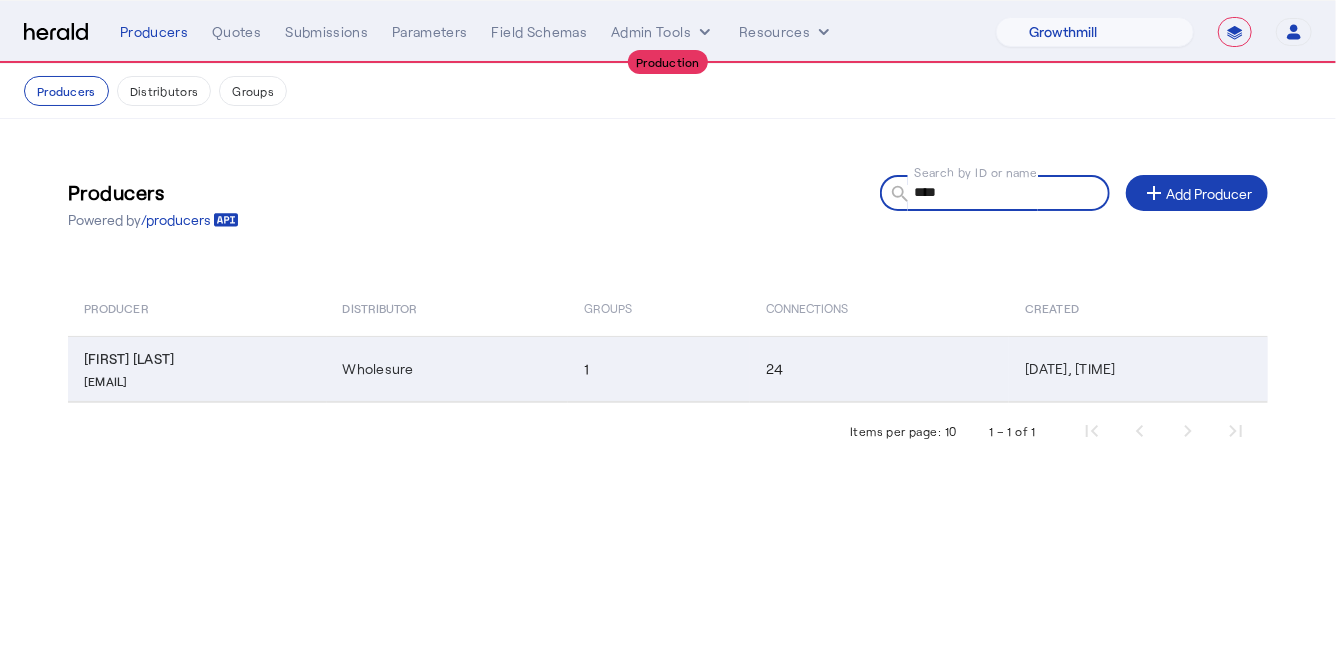 type on "****" 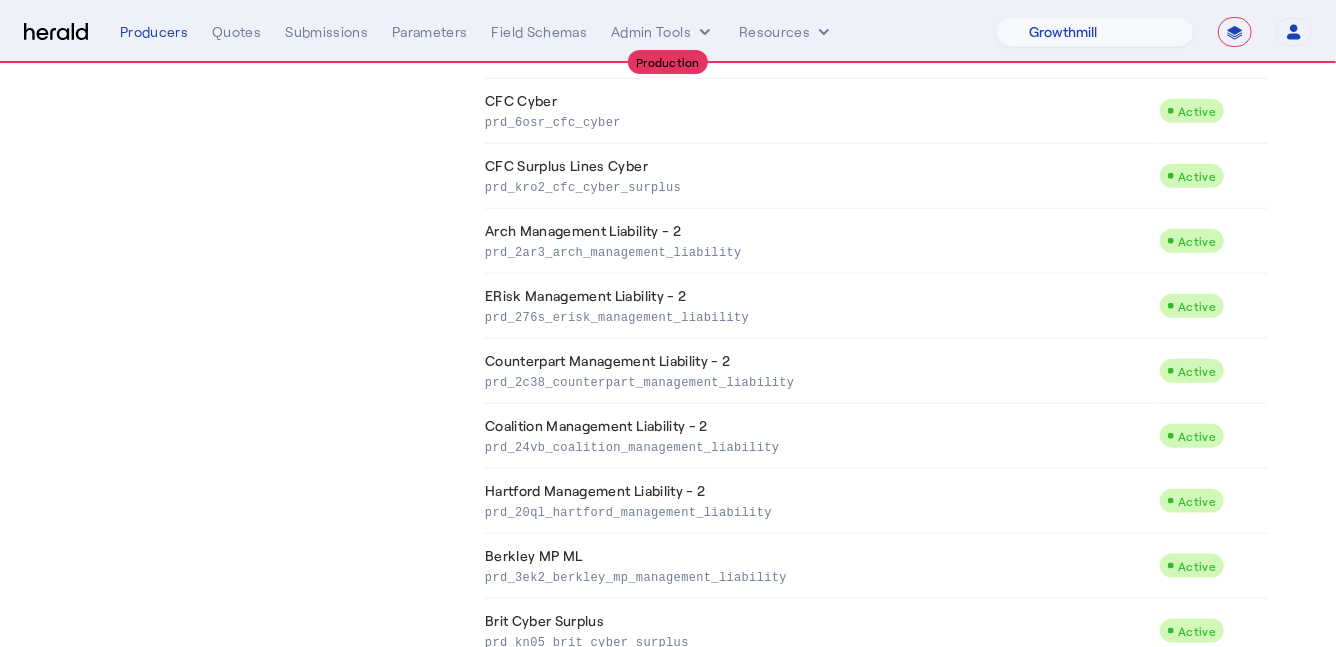 scroll, scrollTop: 884, scrollLeft: 0, axis: vertical 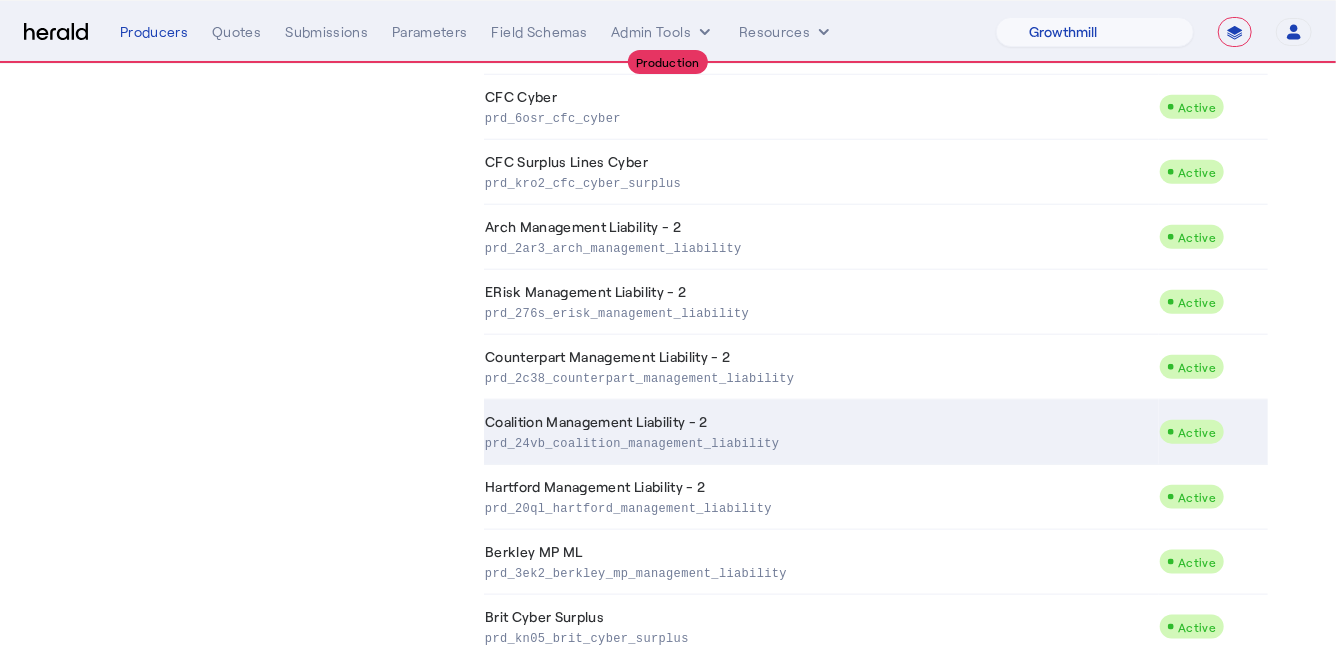 click on "prd_24vb_coalition_management_liability" 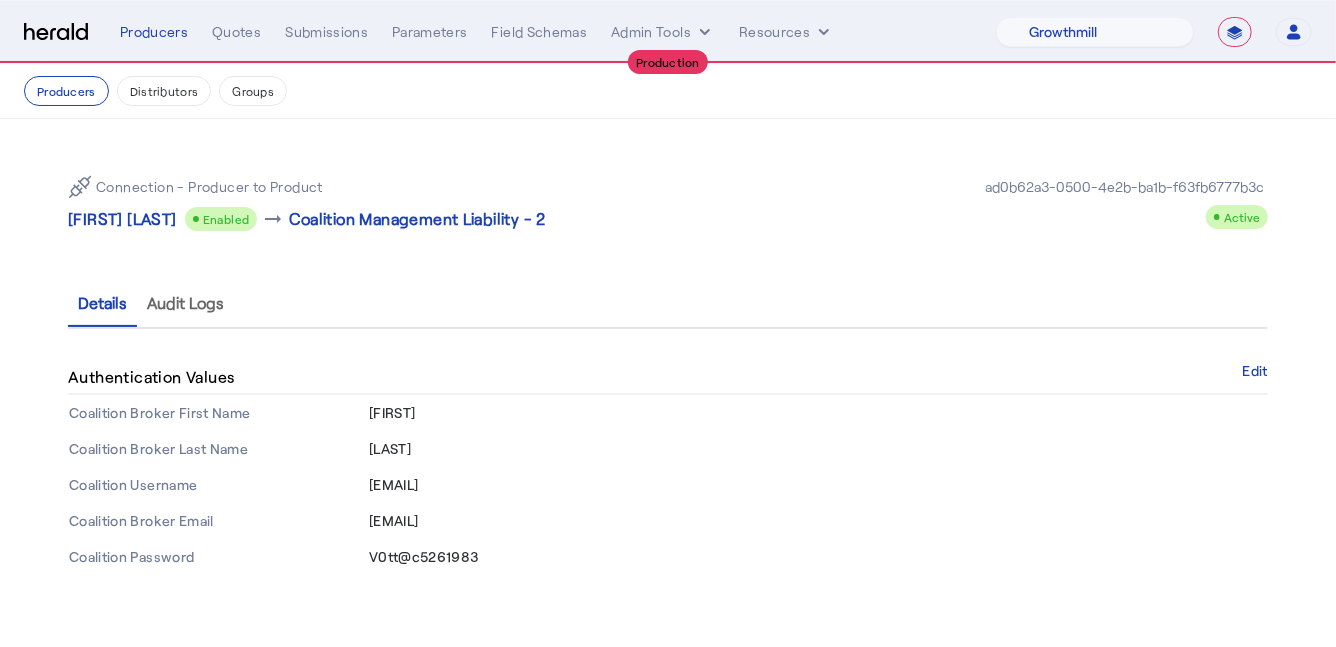 drag, startPoint x: 368, startPoint y: 520, endPoint x: 519, endPoint y: 522, distance: 151.01324 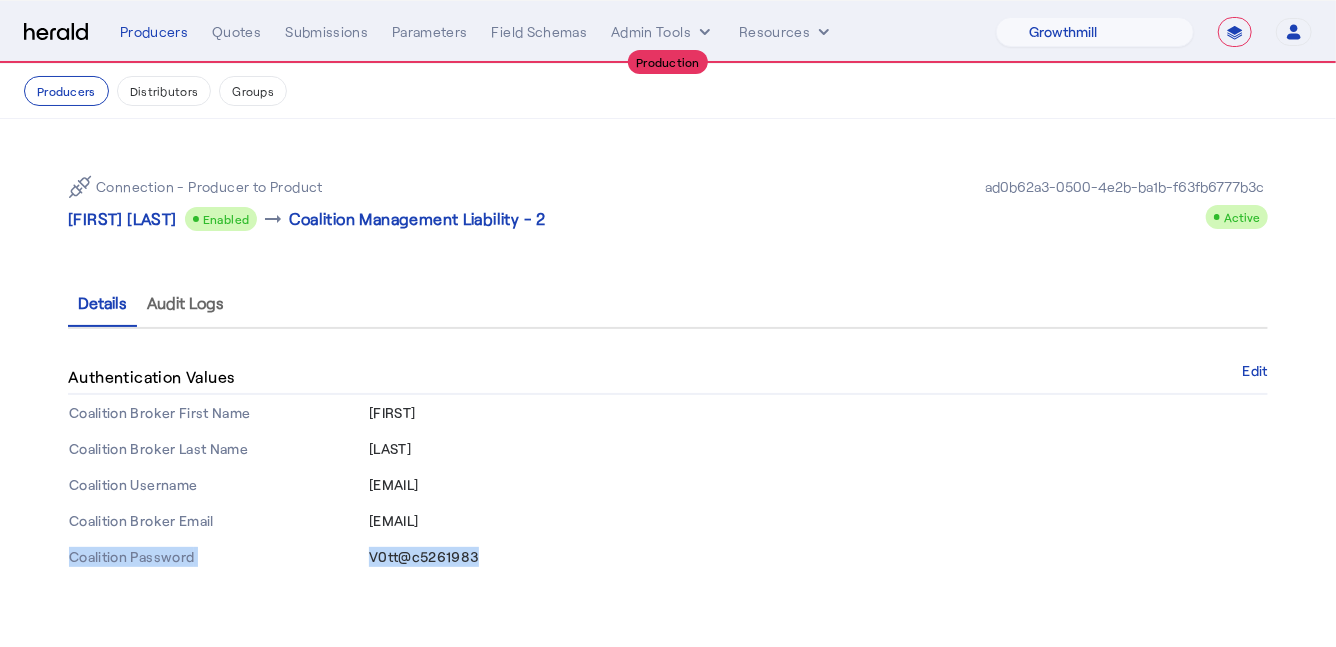 drag, startPoint x: 475, startPoint y: 557, endPoint x: 362, endPoint y: 559, distance: 113.0177 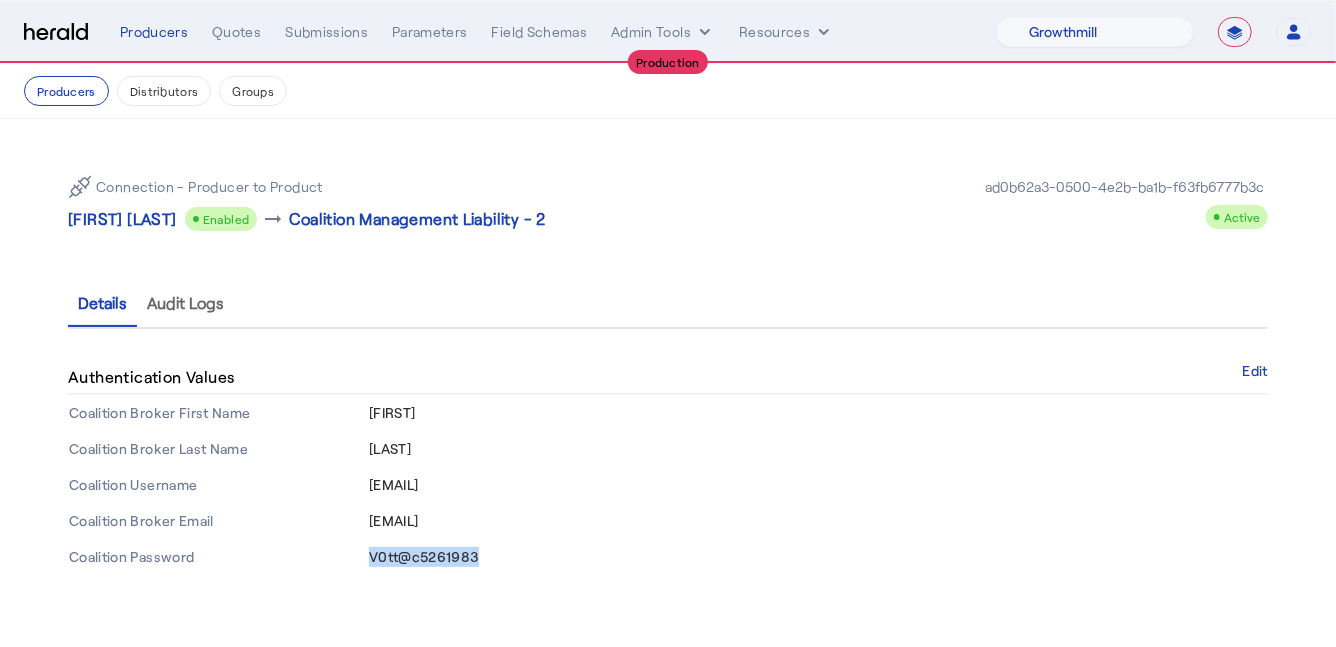 drag, startPoint x: 369, startPoint y: 557, endPoint x: 459, endPoint y: 556, distance: 90.005554 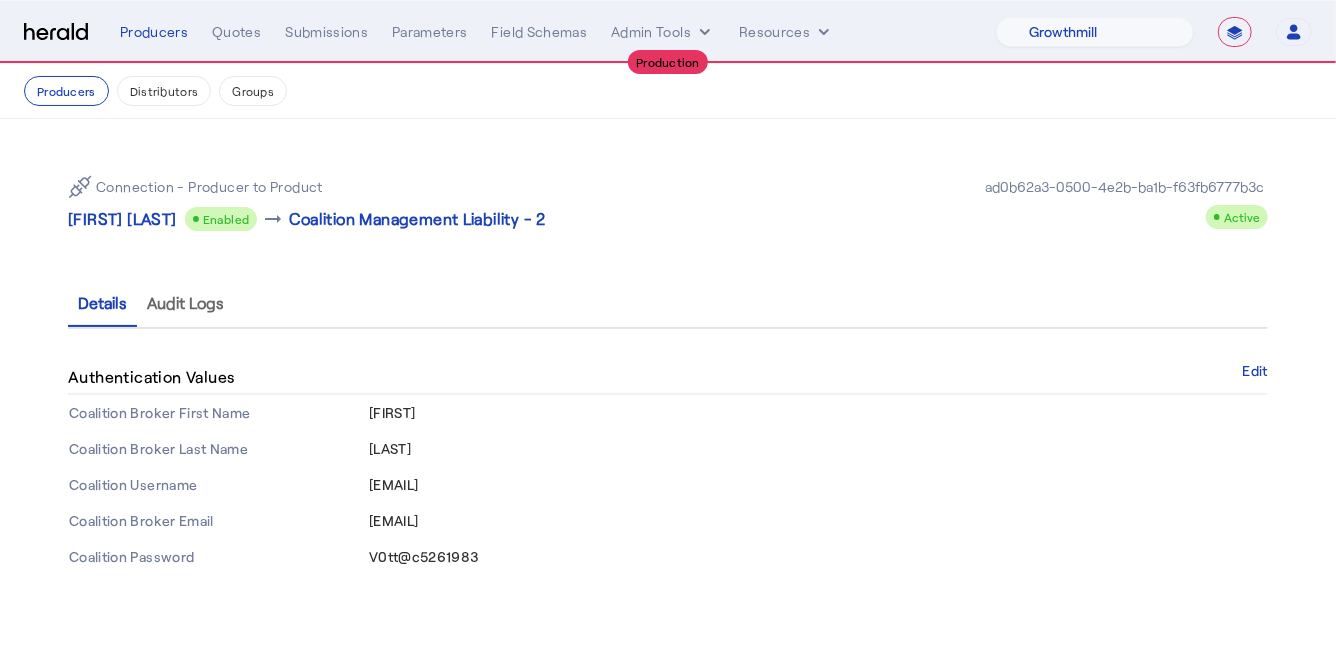 click on "Connection - Producer to Product   Chris Votta
Enabled arrow_right_alt  Coalition Management Liability - 2   ad0b62a3-0500-4e2b-ba1b-f63fb6777b3c
Active" 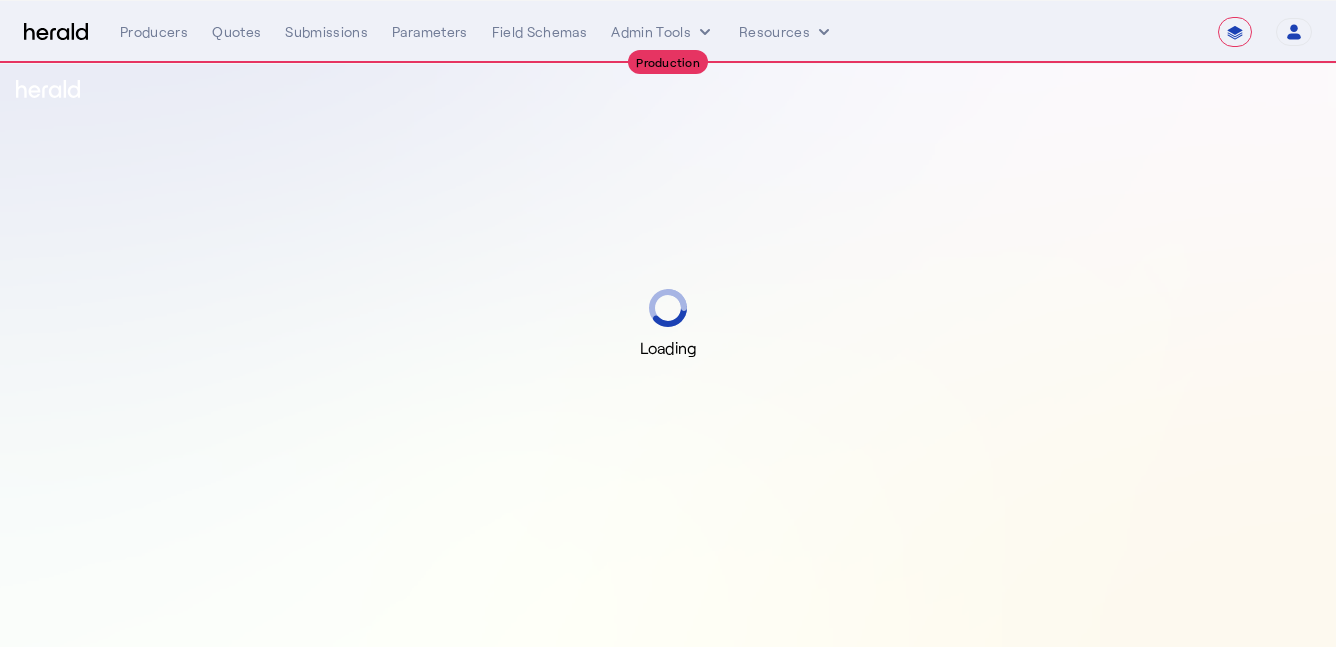 select on "**********" 